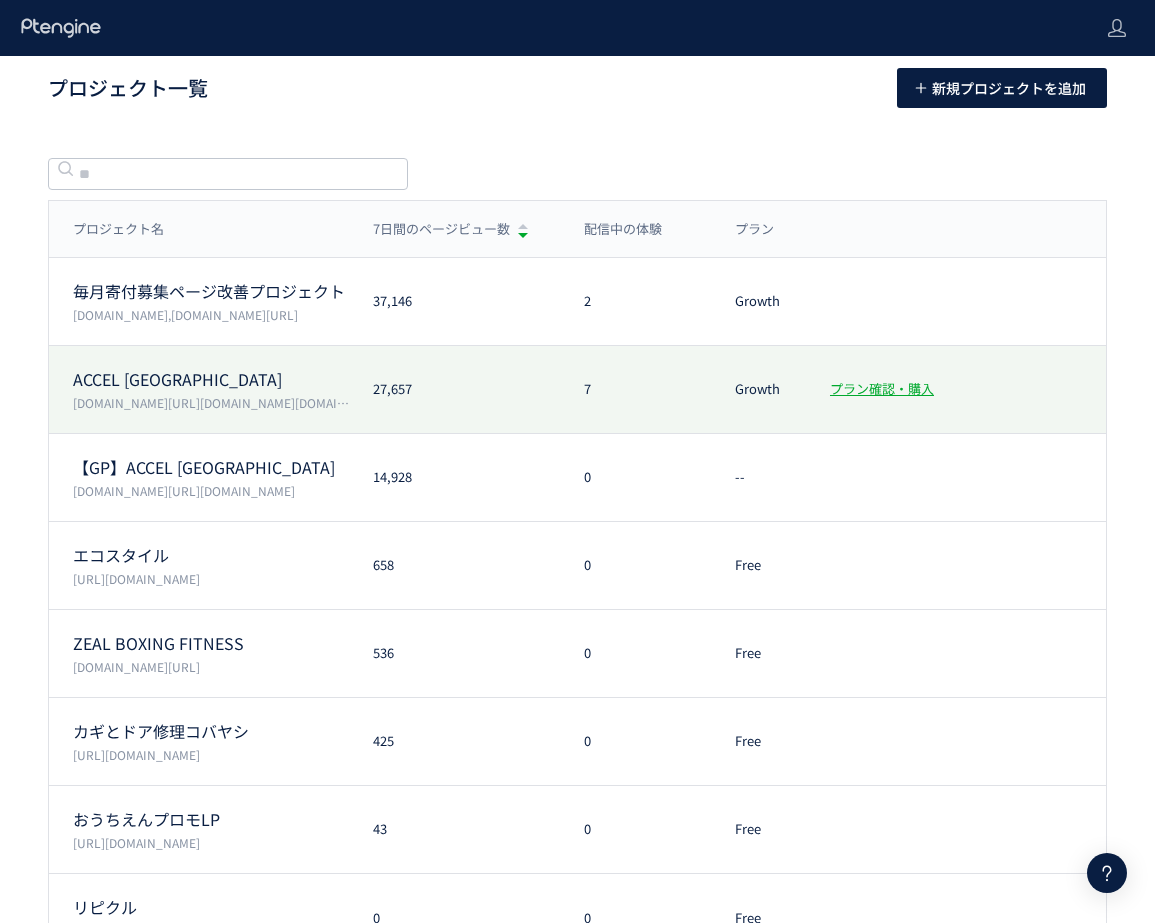 scroll, scrollTop: 0, scrollLeft: 0, axis: both 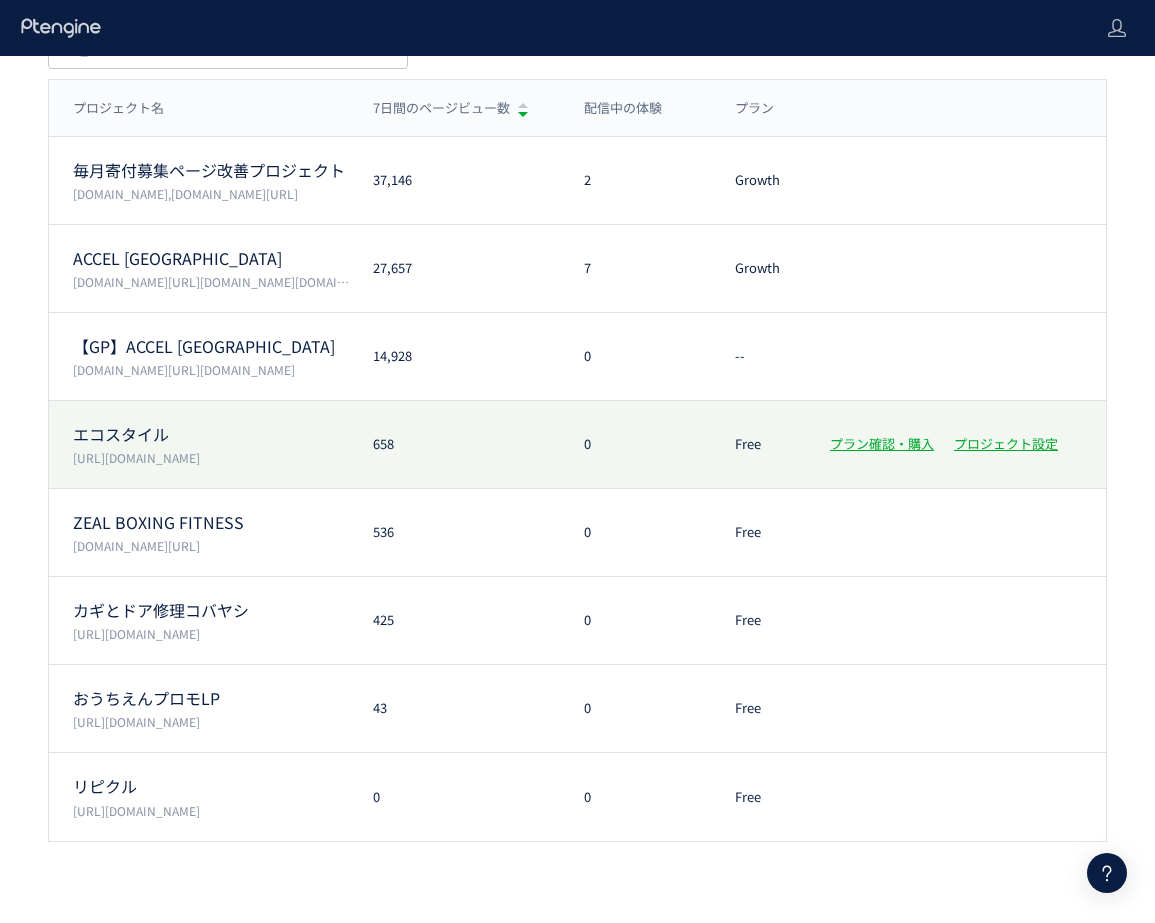 click on "エコスタイル  [URL][DOMAIN_NAME] 658 0 Free プラン確認・購入 プロジェクト設定" 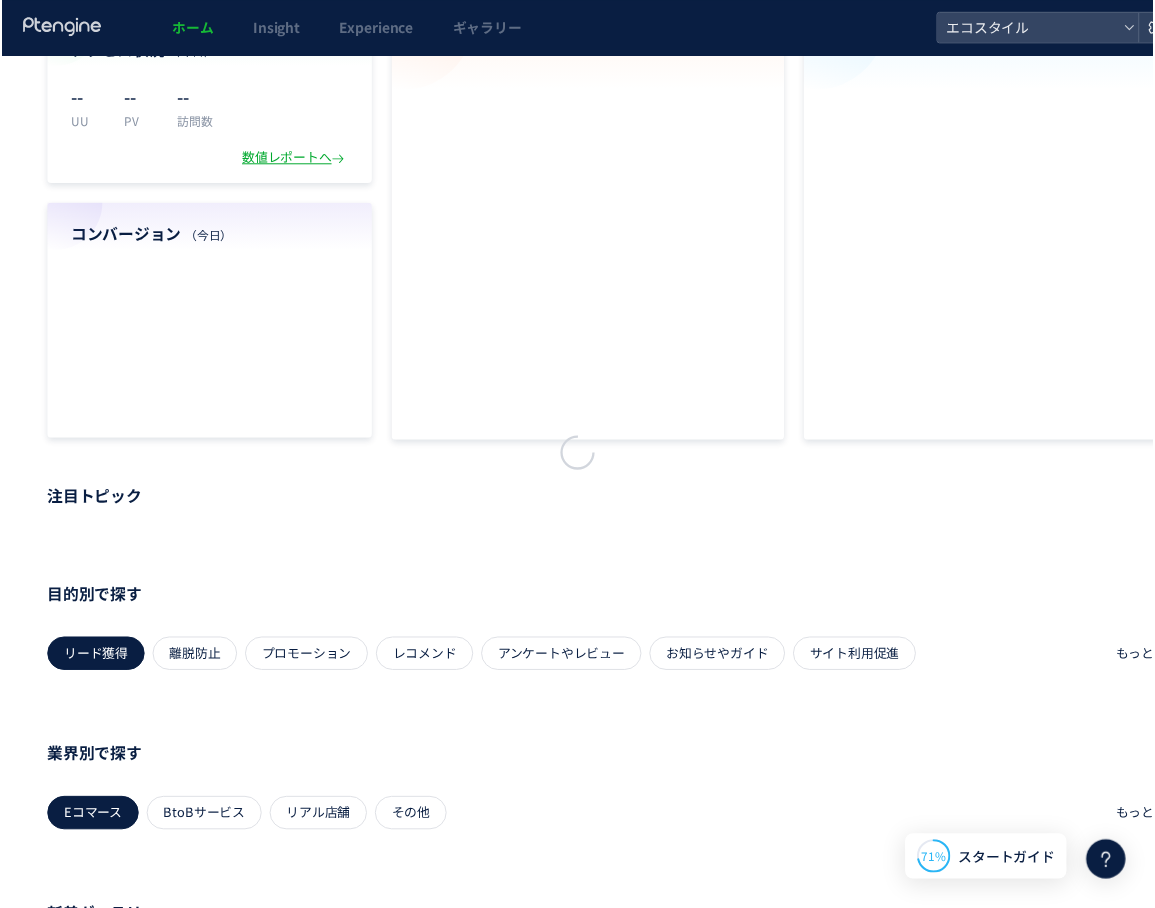 scroll, scrollTop: 0, scrollLeft: 0, axis: both 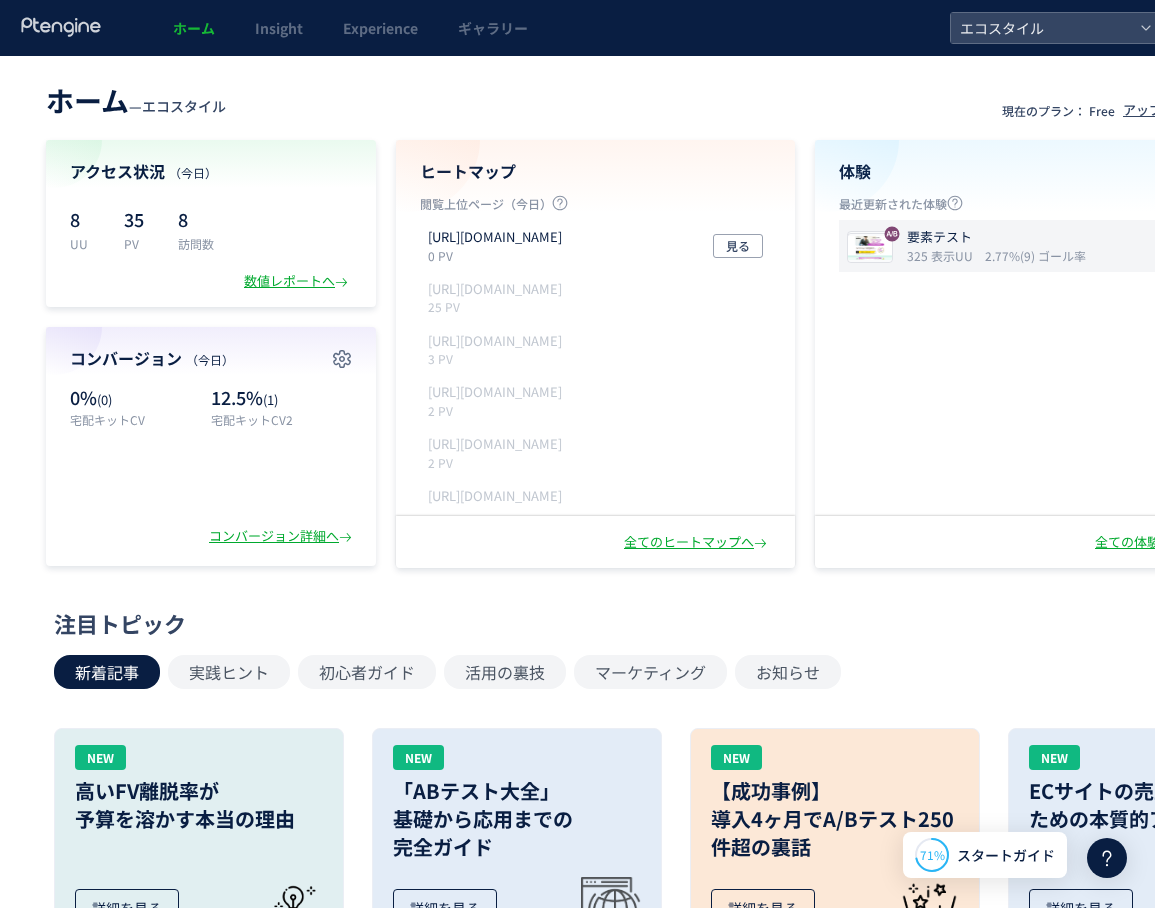 click on "2.77%(9) ゴール率" at bounding box center (1035, 255) 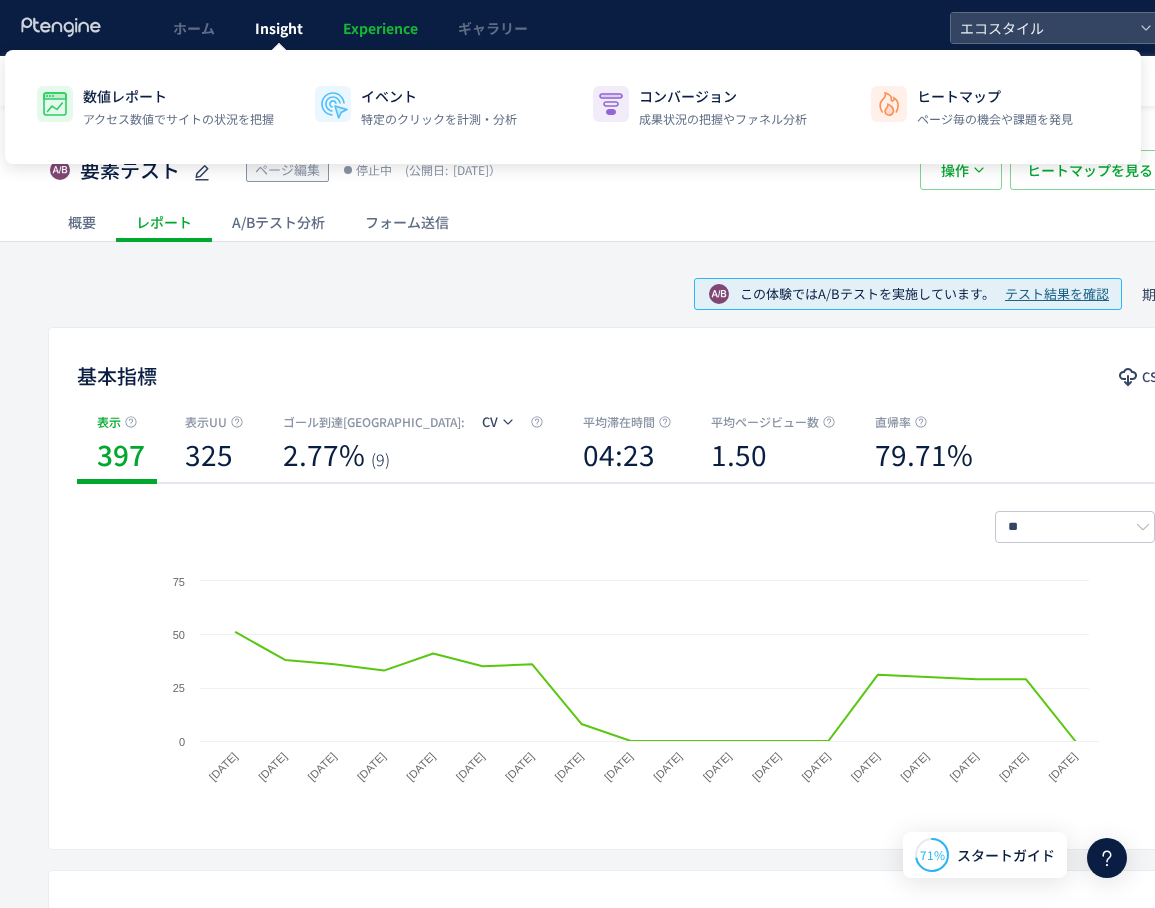 click on "Insight" at bounding box center [279, 28] 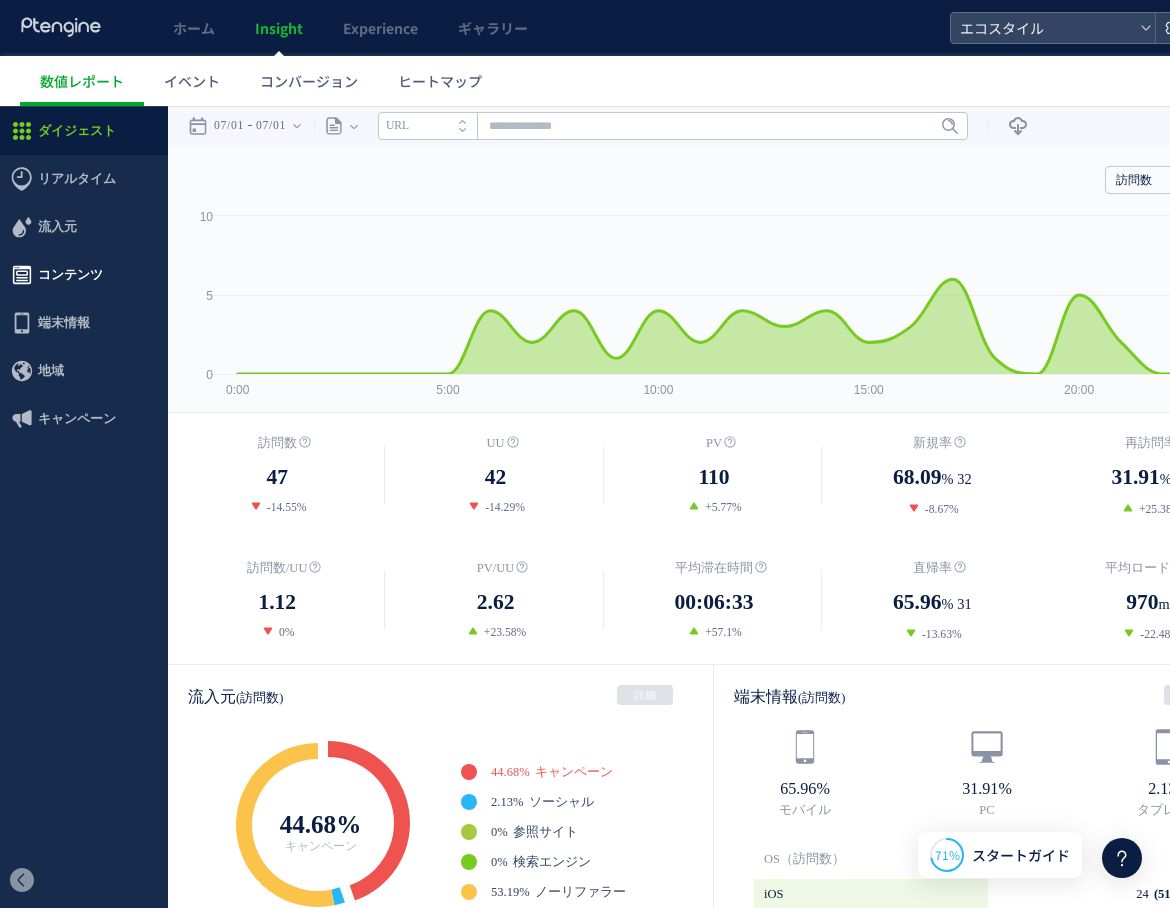 click on "コンテンツ" at bounding box center (70, 275) 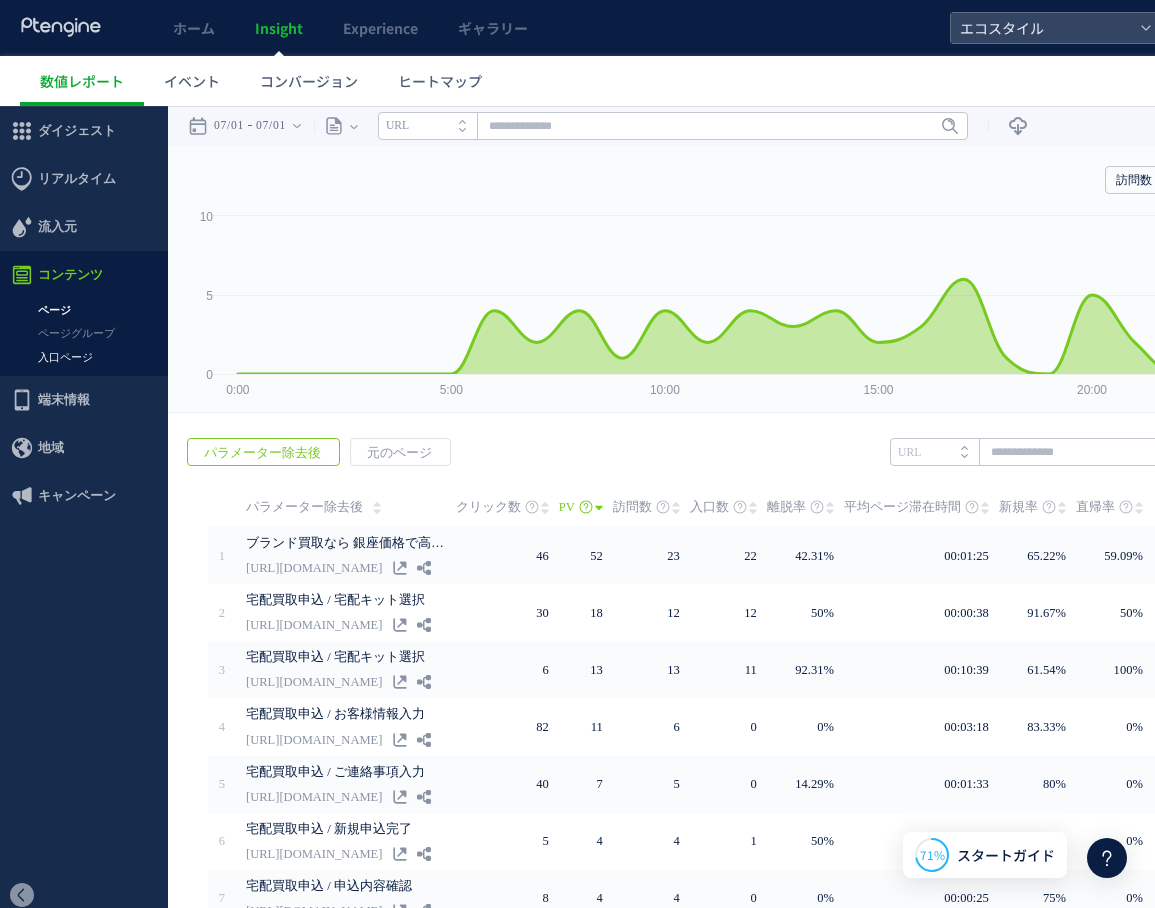 click on "入口ページ" at bounding box center (84, 357) 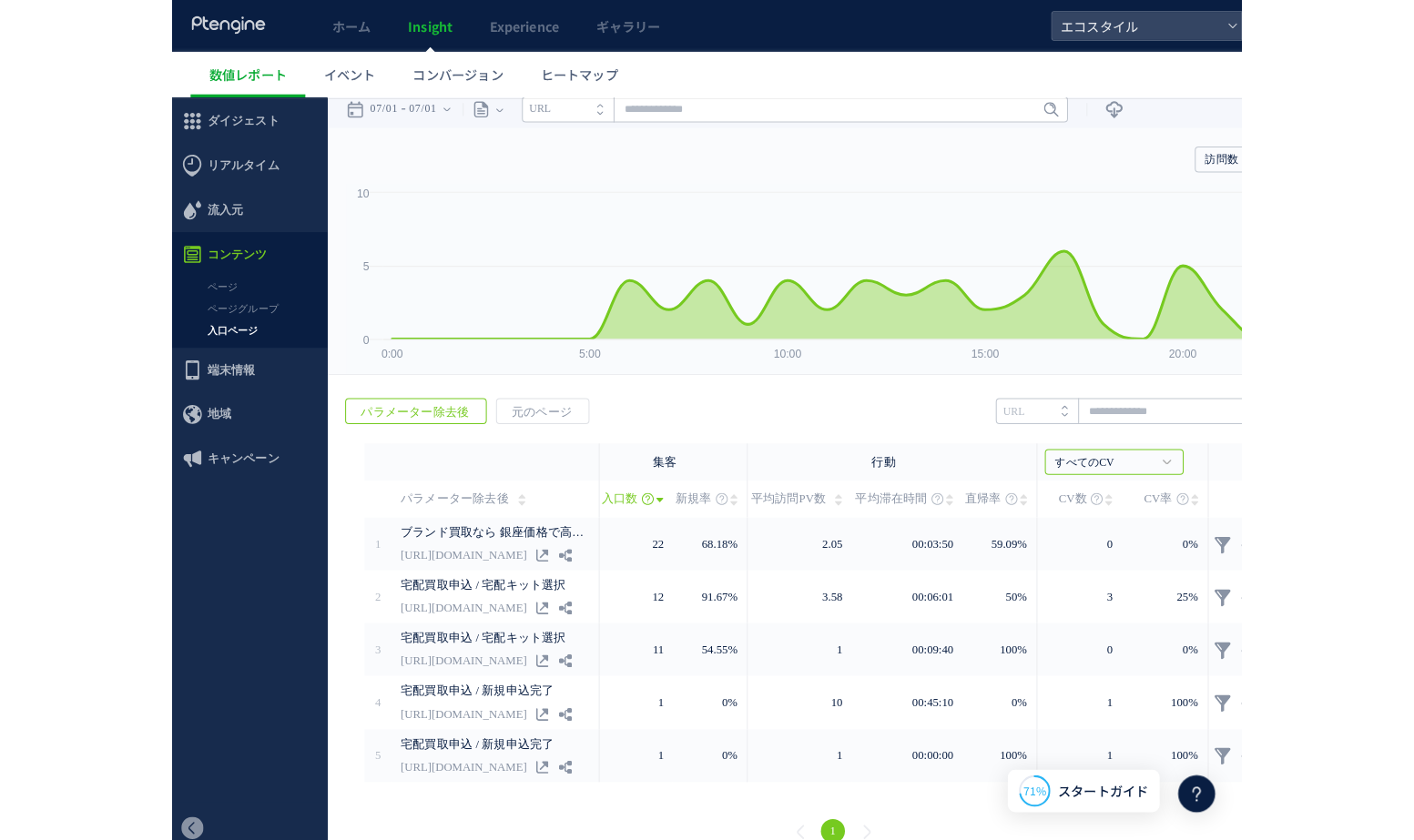 scroll, scrollTop: 0, scrollLeft: 0, axis: both 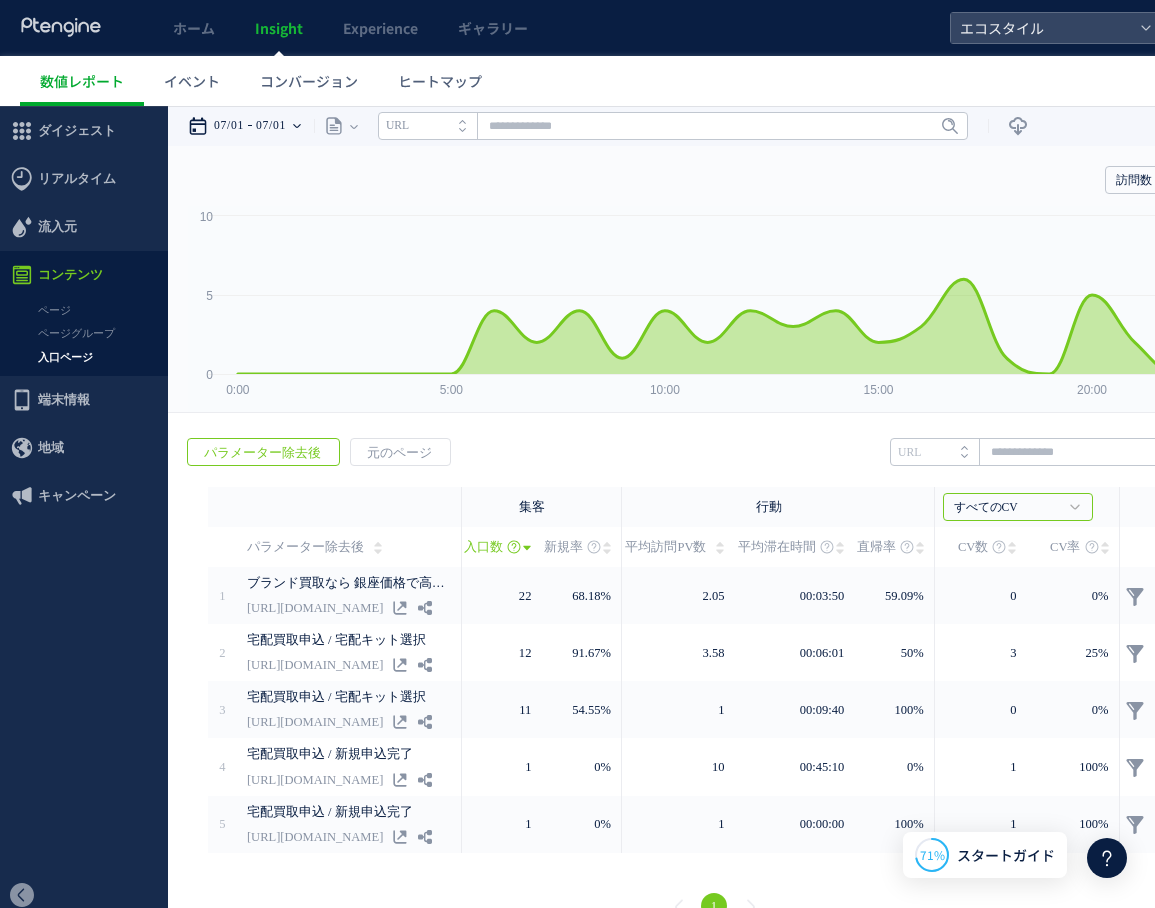 click on "07/01
07/01" at bounding box center (251, 126) 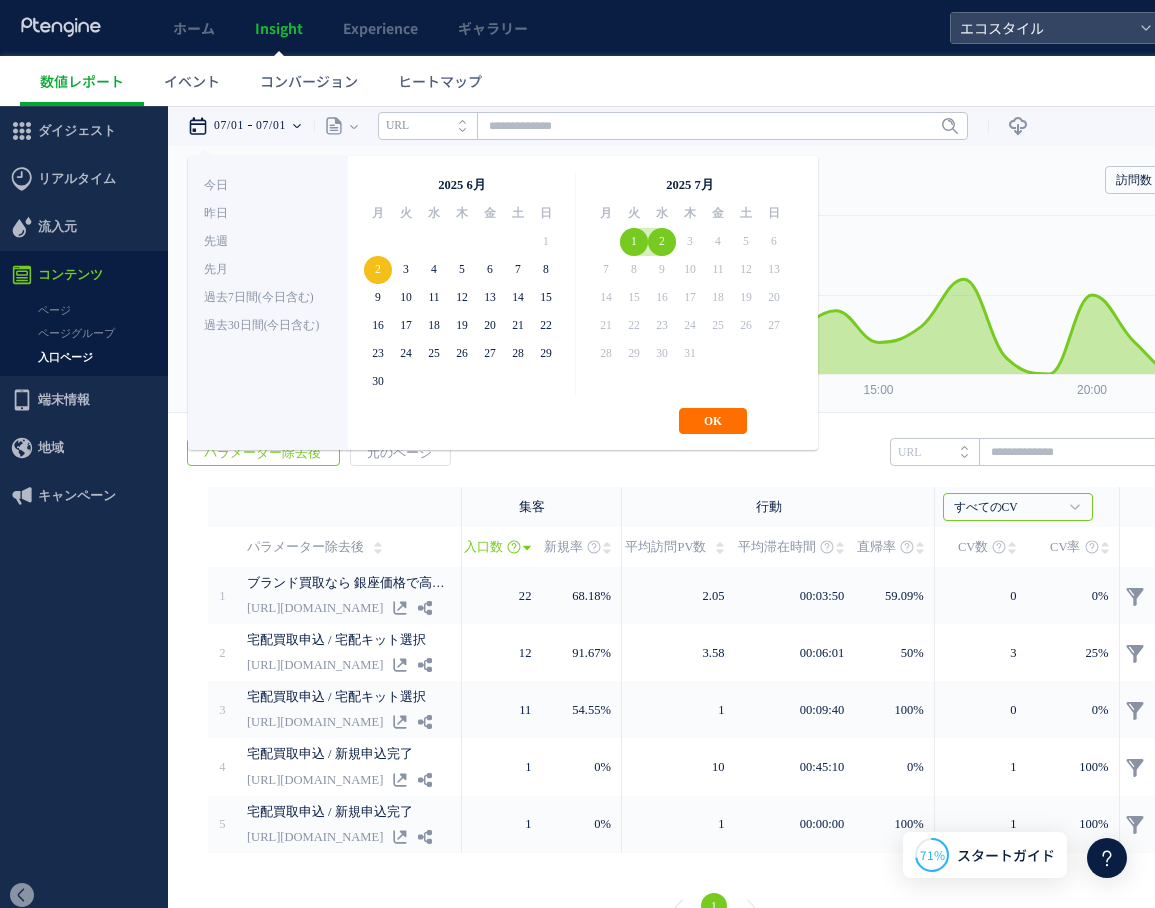 click on "**********" at bounding box center [503, 303] 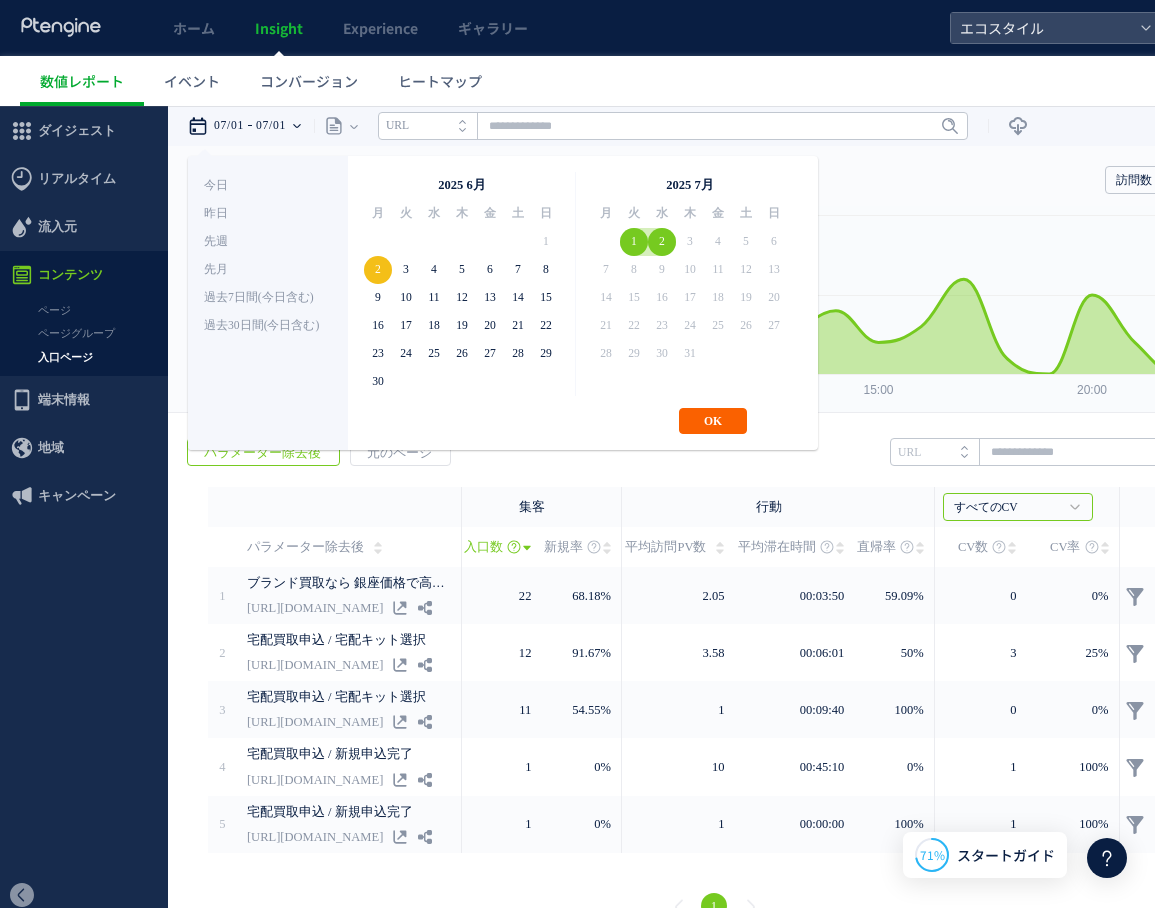 click on "OK" at bounding box center [713, 421] 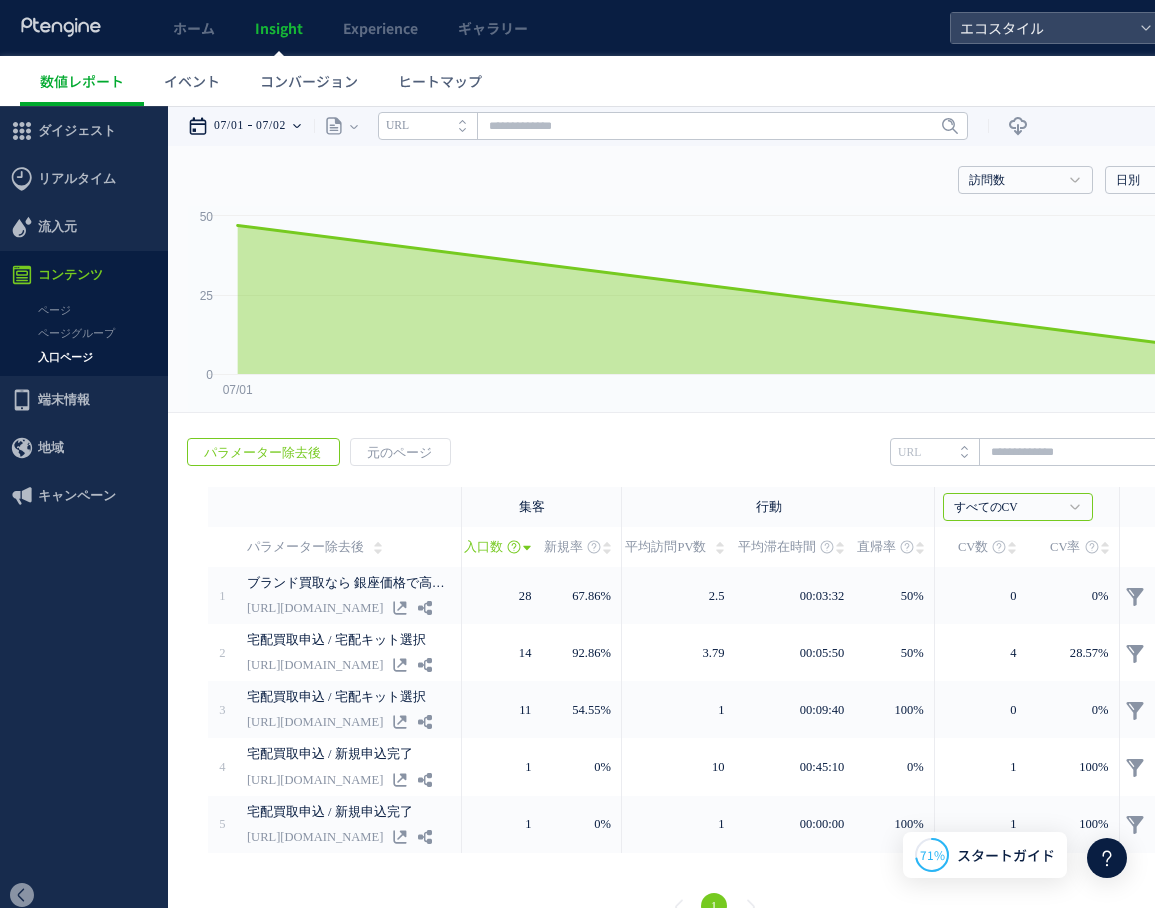 click on "07/02" at bounding box center [271, 126] 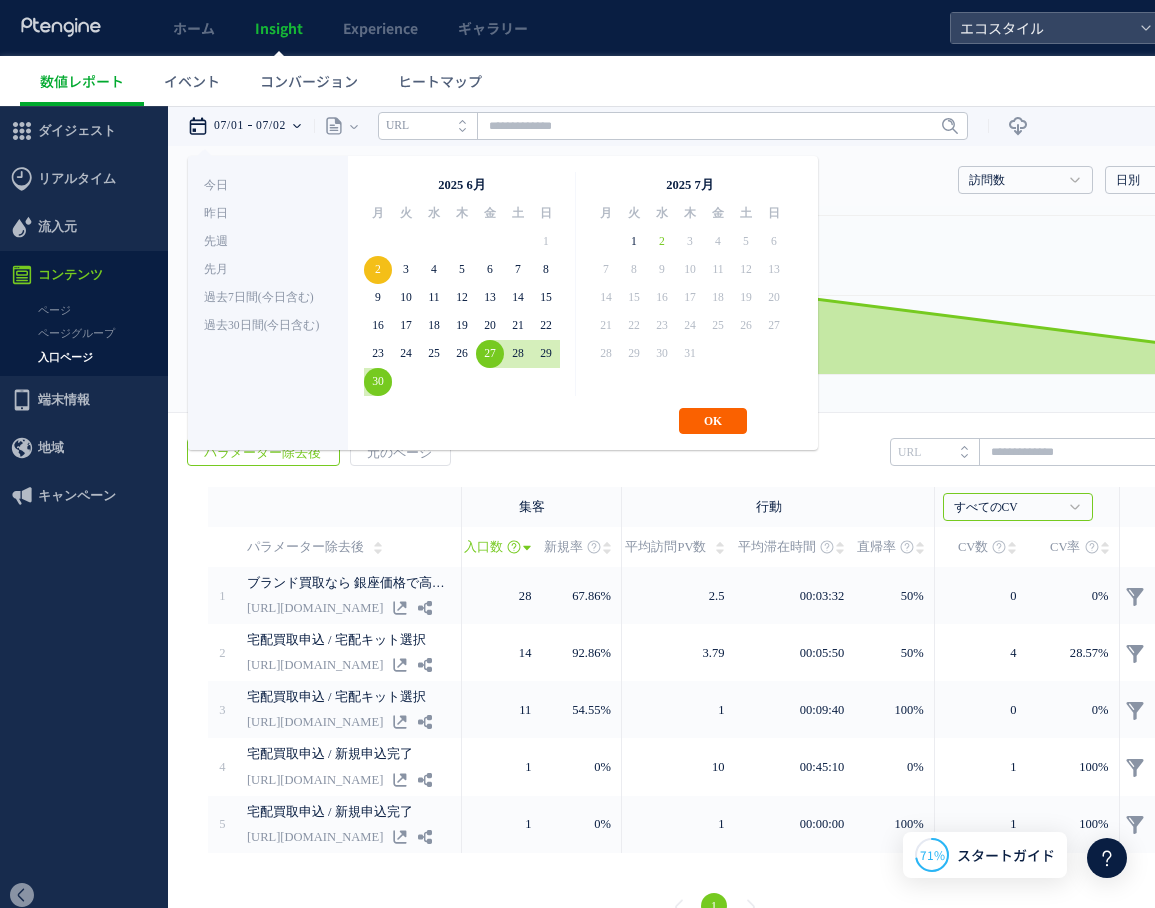 click on "OK" at bounding box center [713, 421] 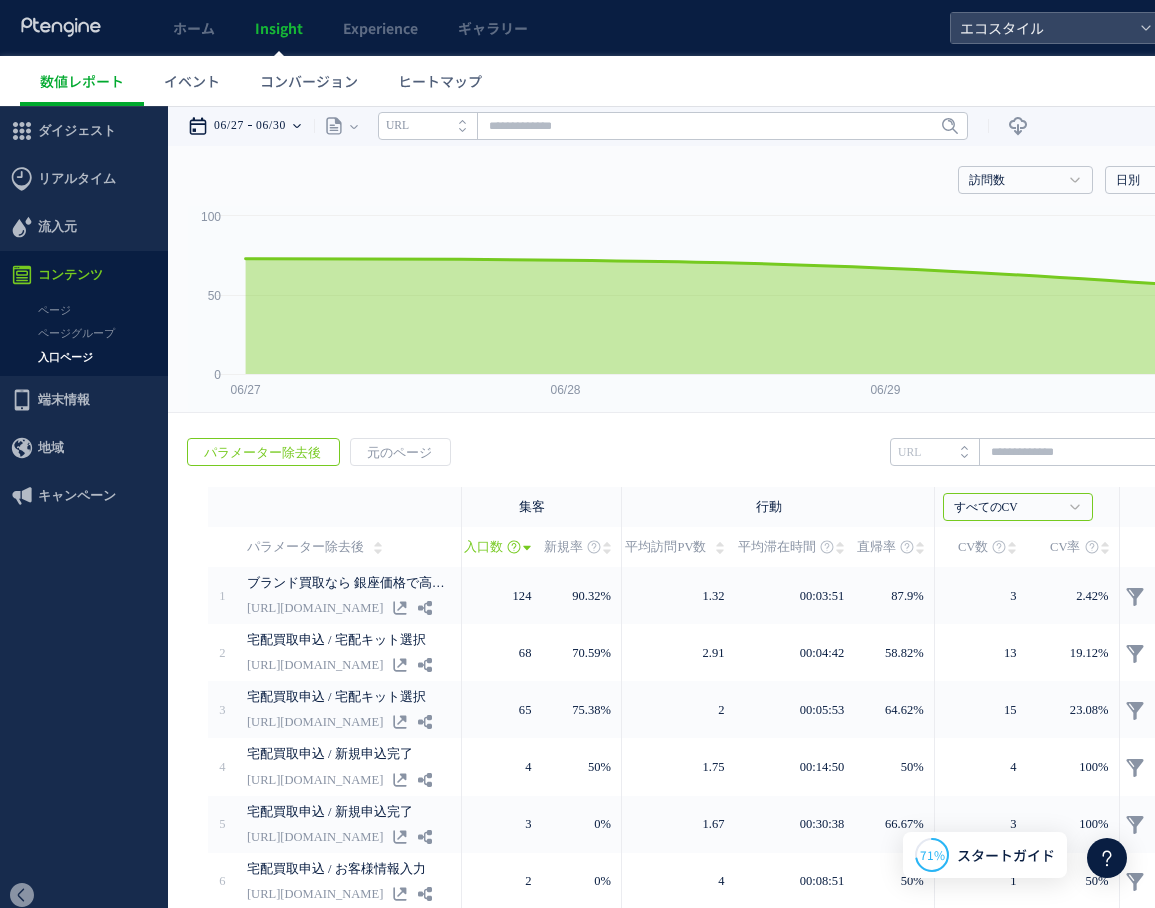 click on "06/27
06/30" at bounding box center (251, 126) 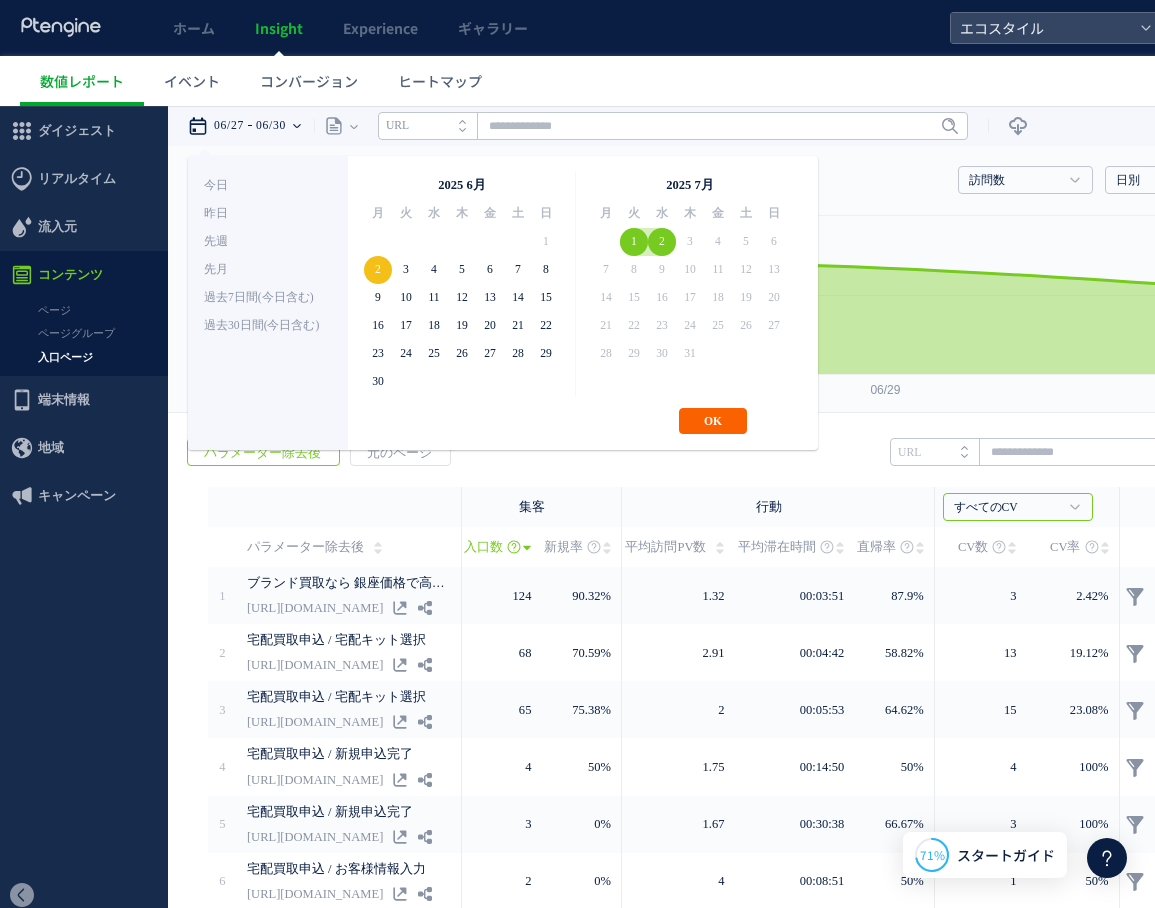 click on "OK" at bounding box center [713, 421] 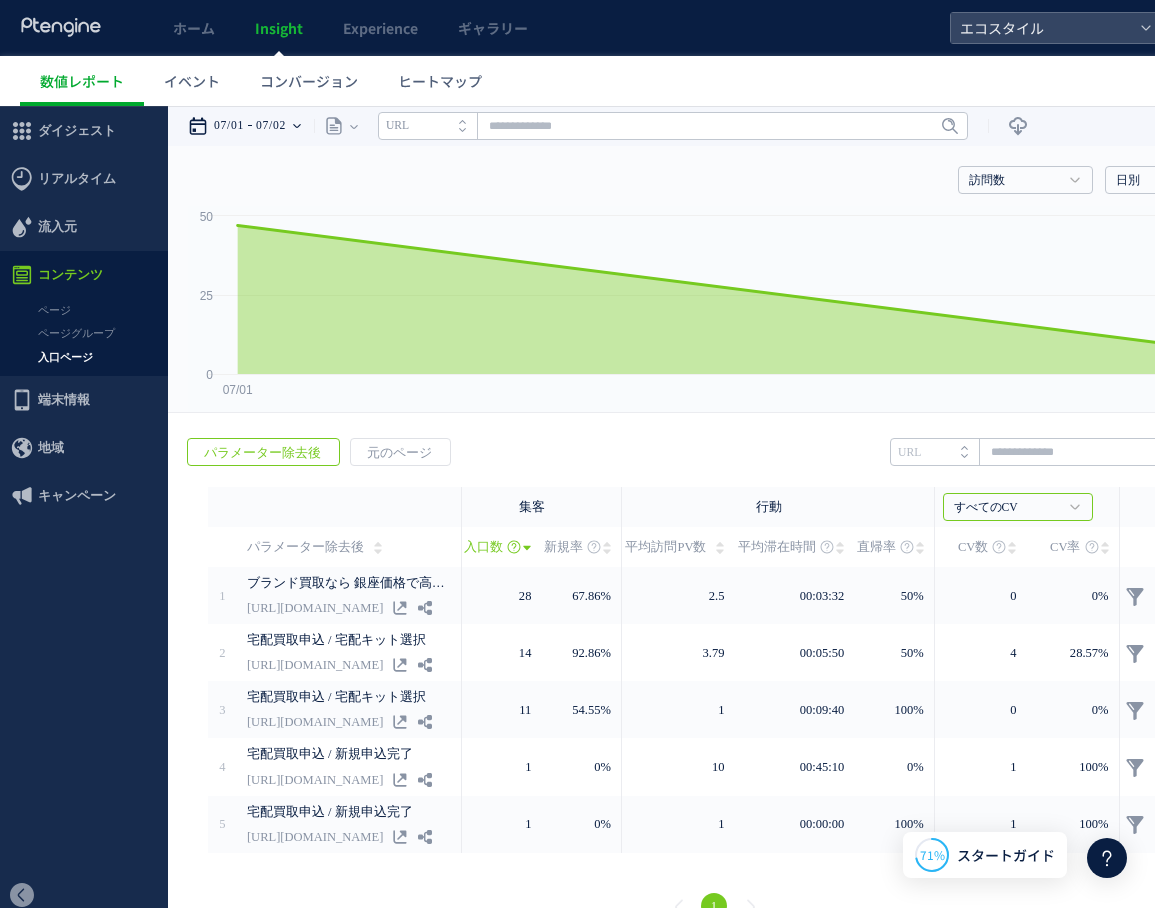click on "07/02" at bounding box center [271, 126] 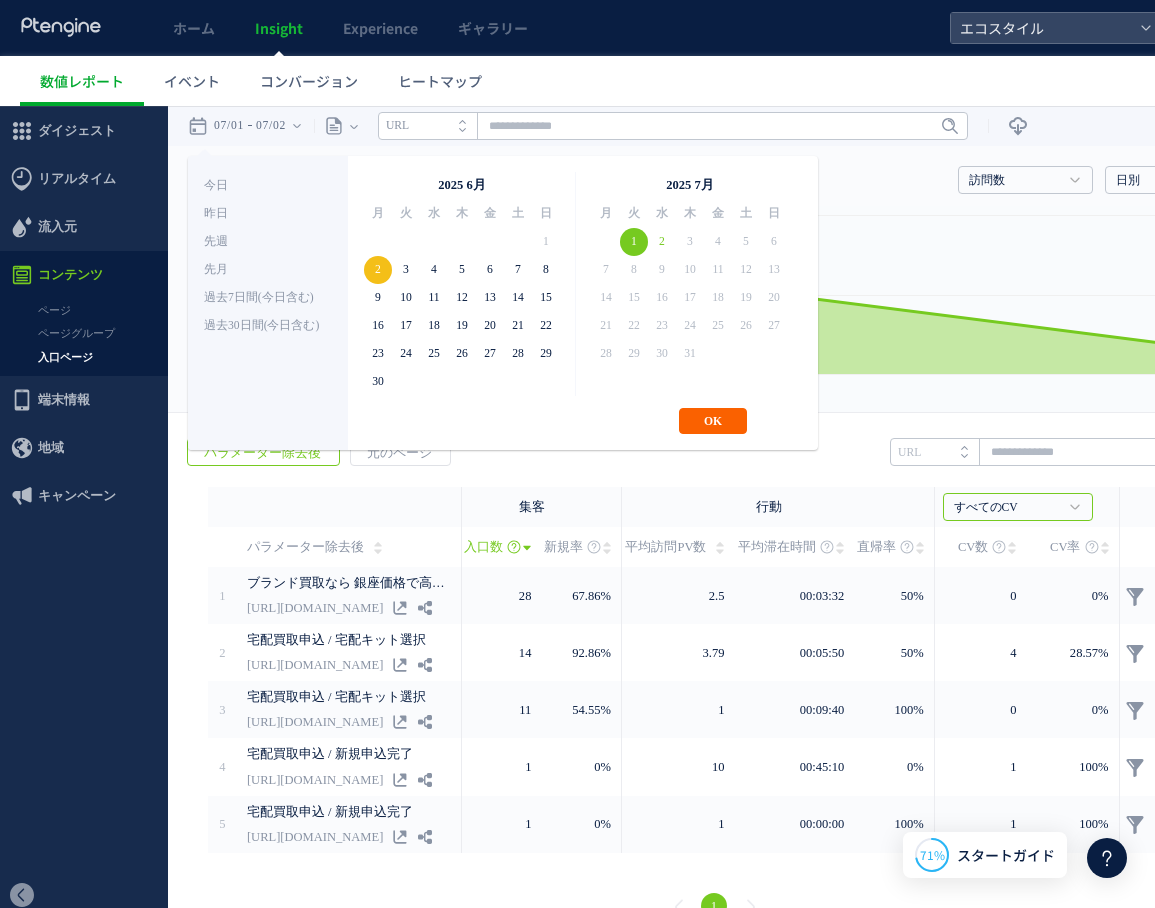 click on "OK" at bounding box center [713, 421] 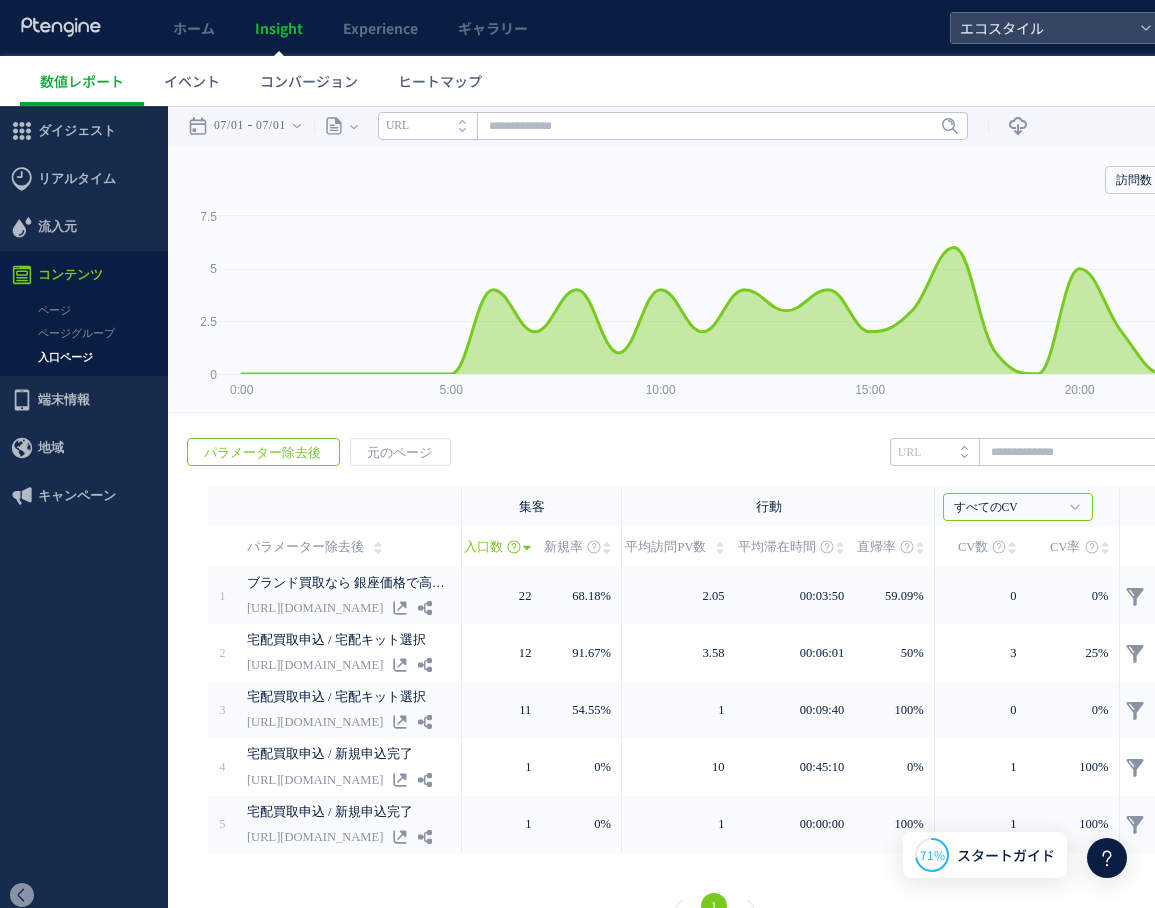 click on "Insight" at bounding box center [279, 28] 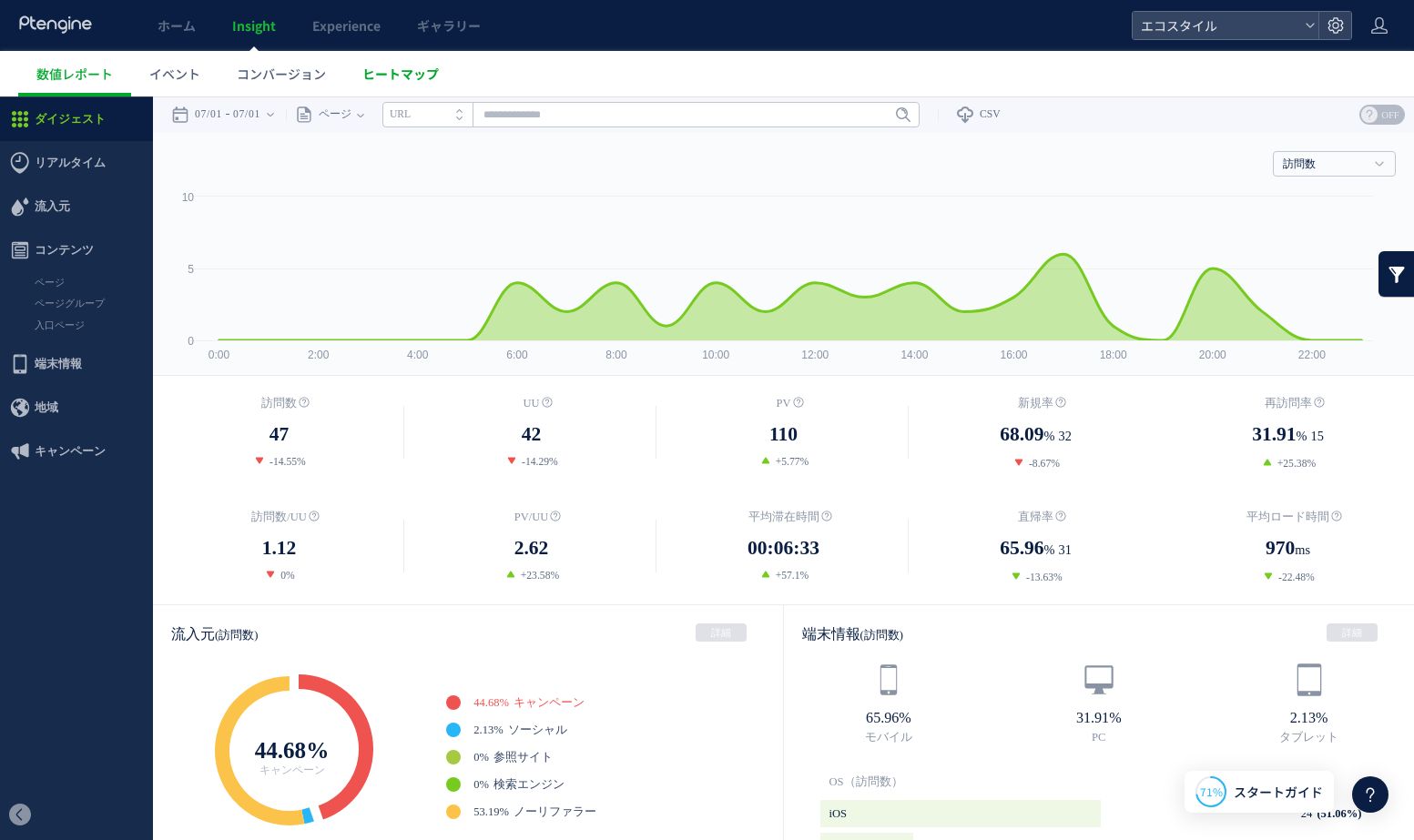 click on "ヒートマップ" at bounding box center [401, 74] 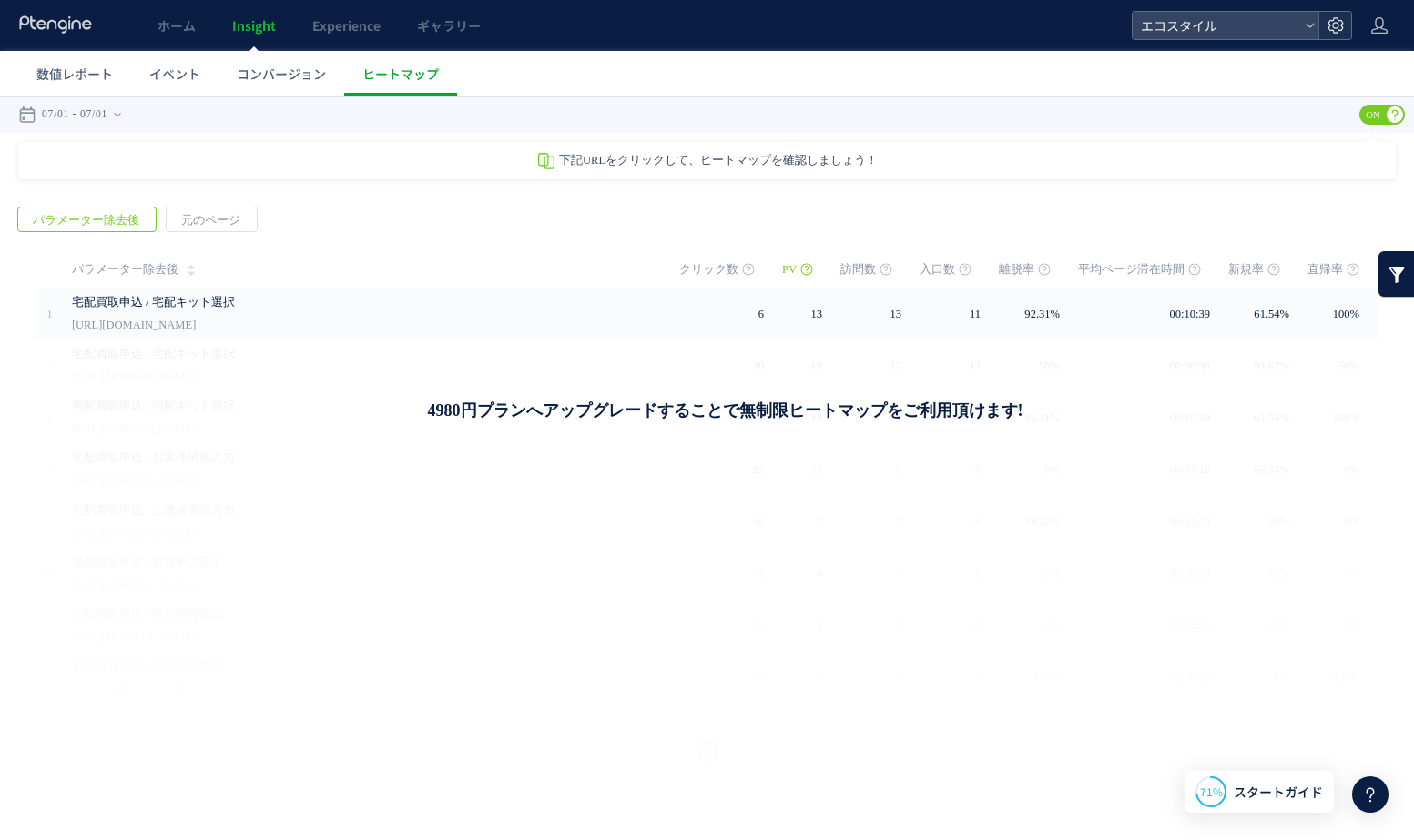 click 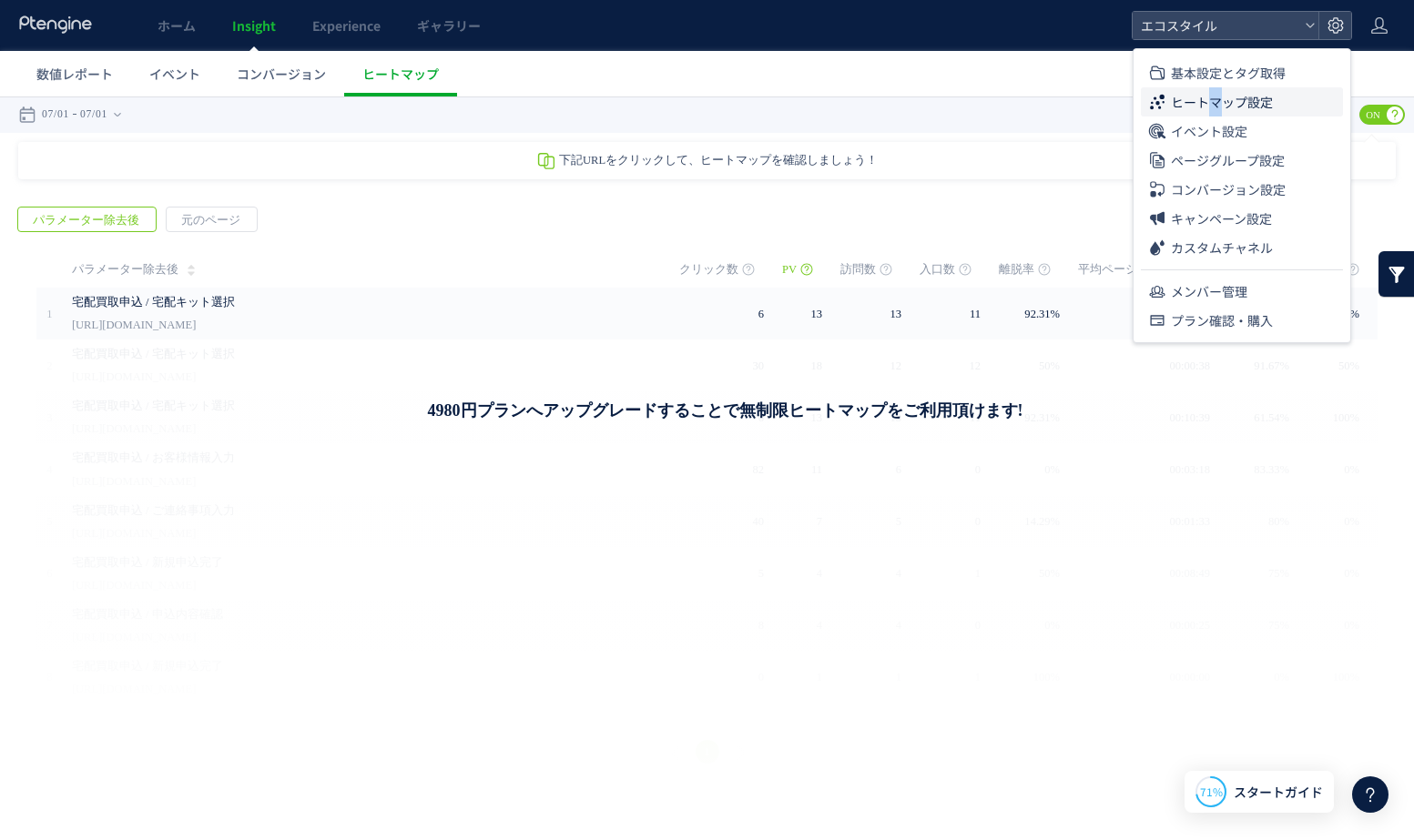 click on "ヒートマップ設定" at bounding box center (1222, 102) 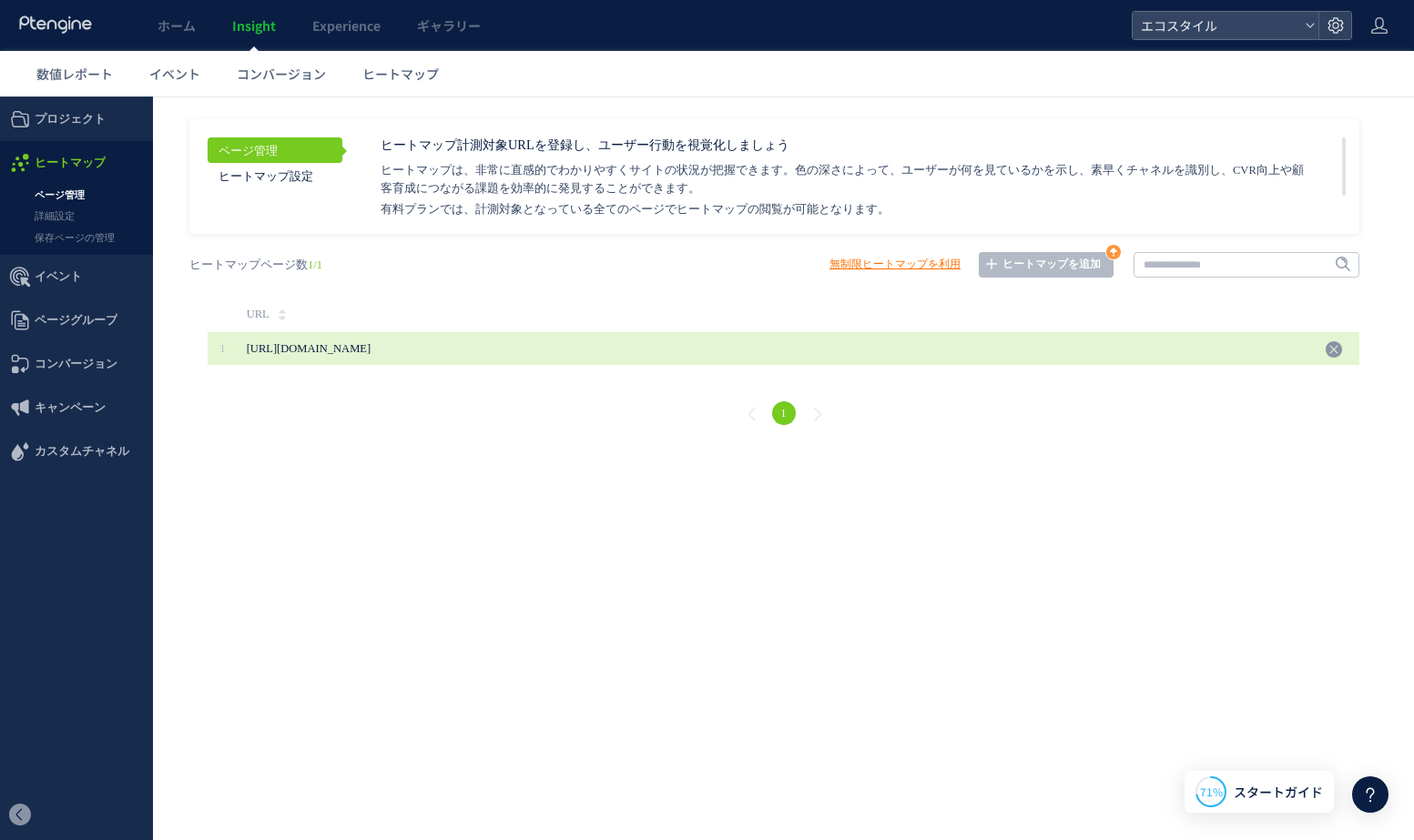 click at bounding box center [1339, 349] 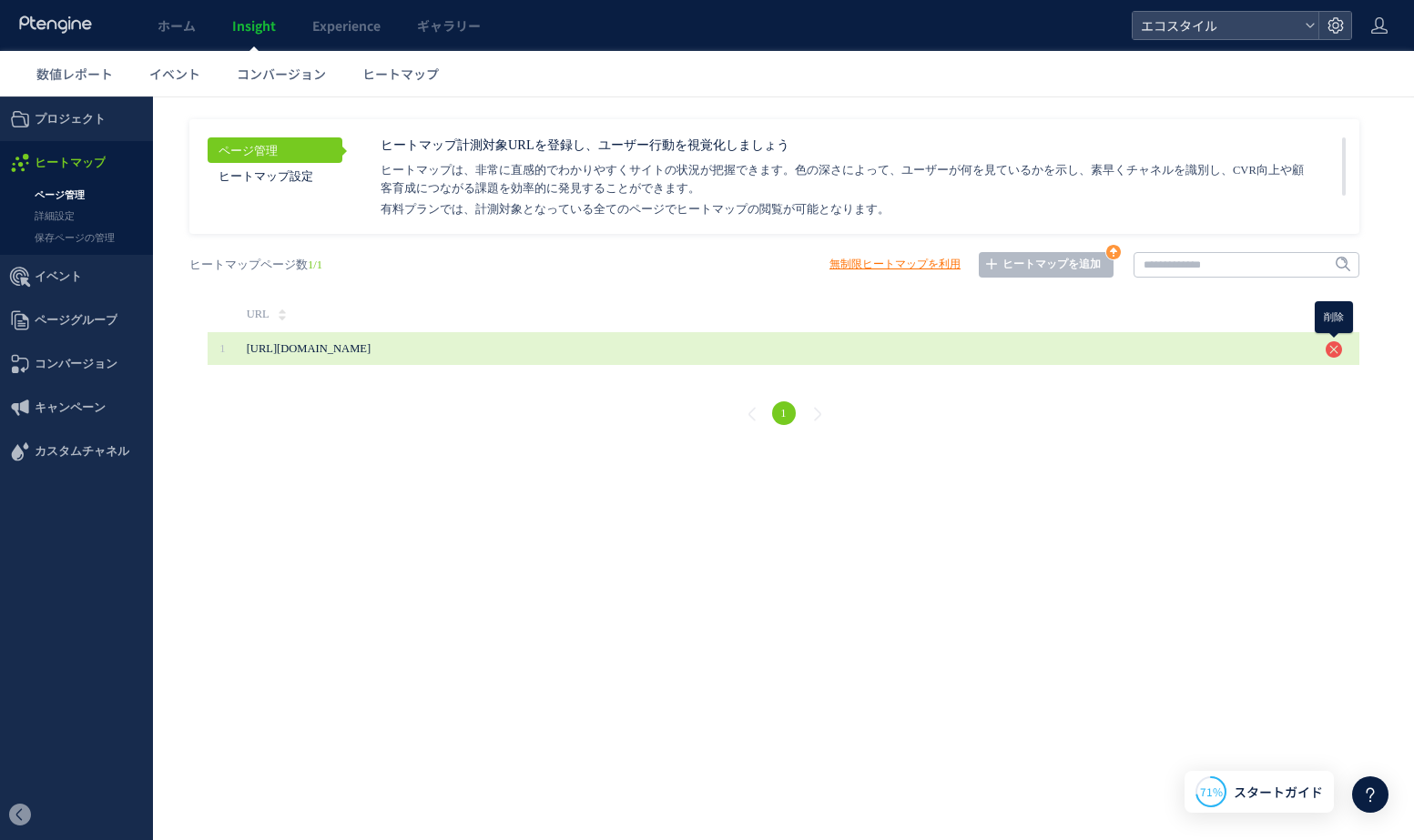 click 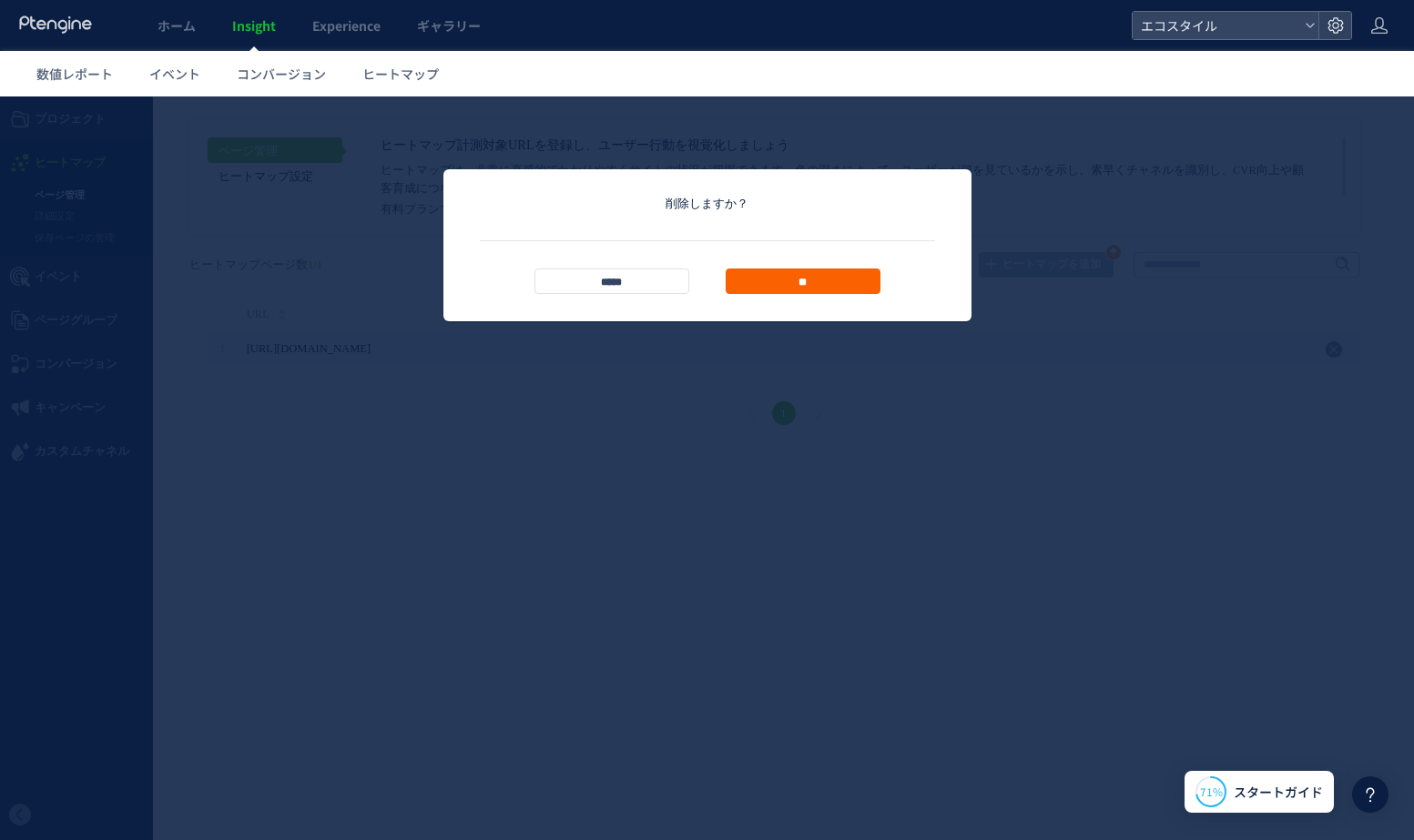 drag, startPoint x: 798, startPoint y: 260, endPoint x: 797, endPoint y: 278, distance: 18.027756 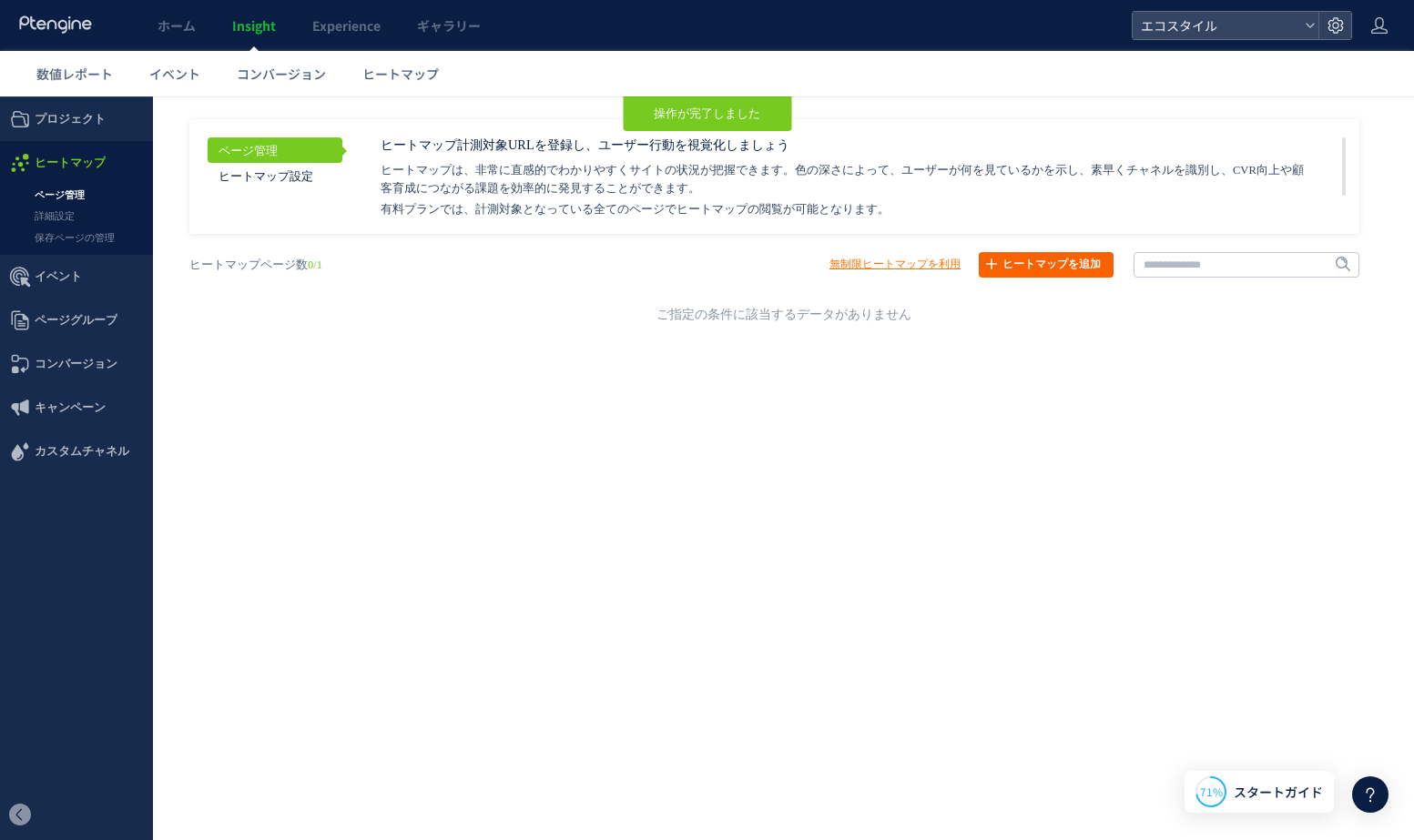 click on "ヒートマップを追加" at bounding box center [1046, 265] 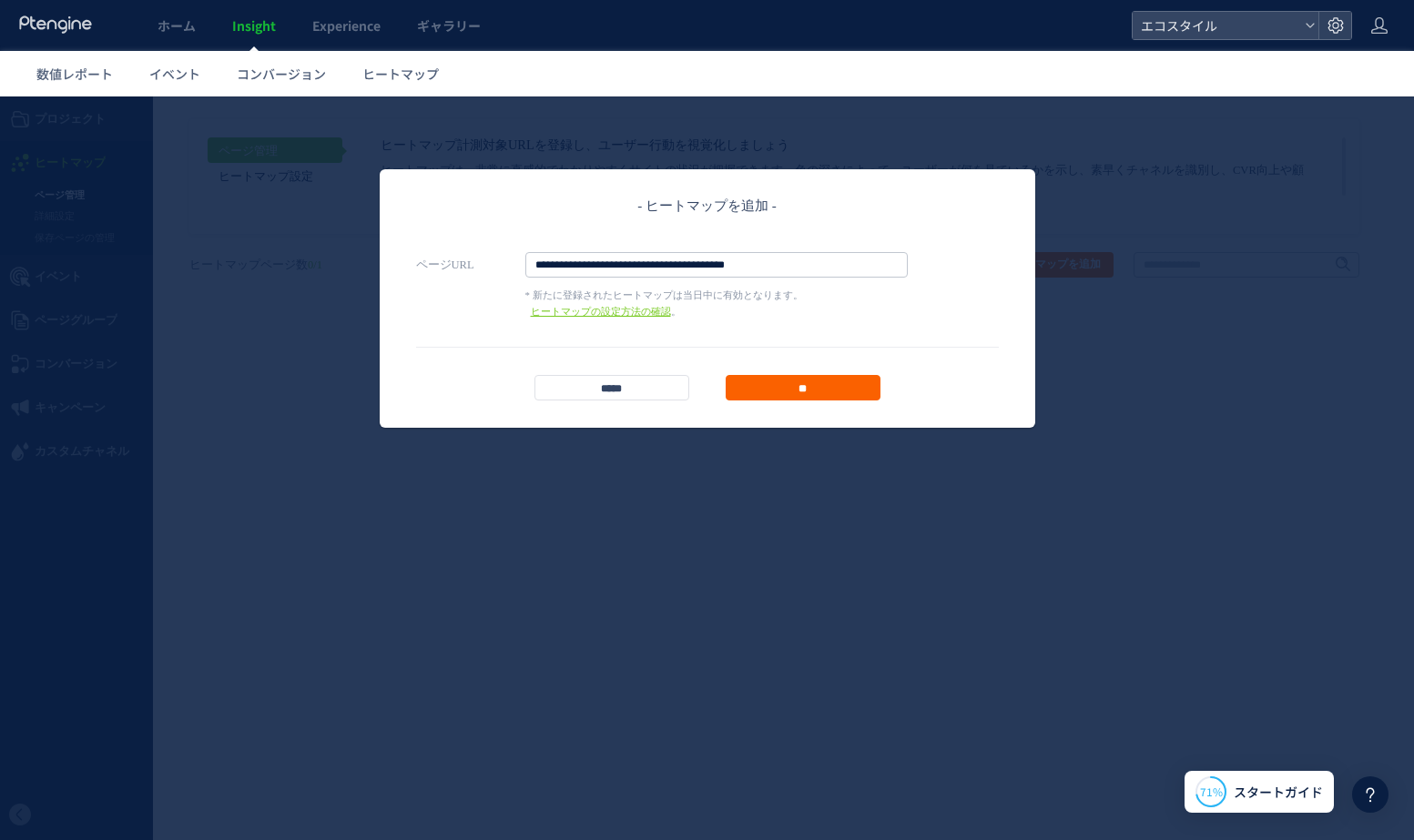 click on "**" at bounding box center [803, 388] 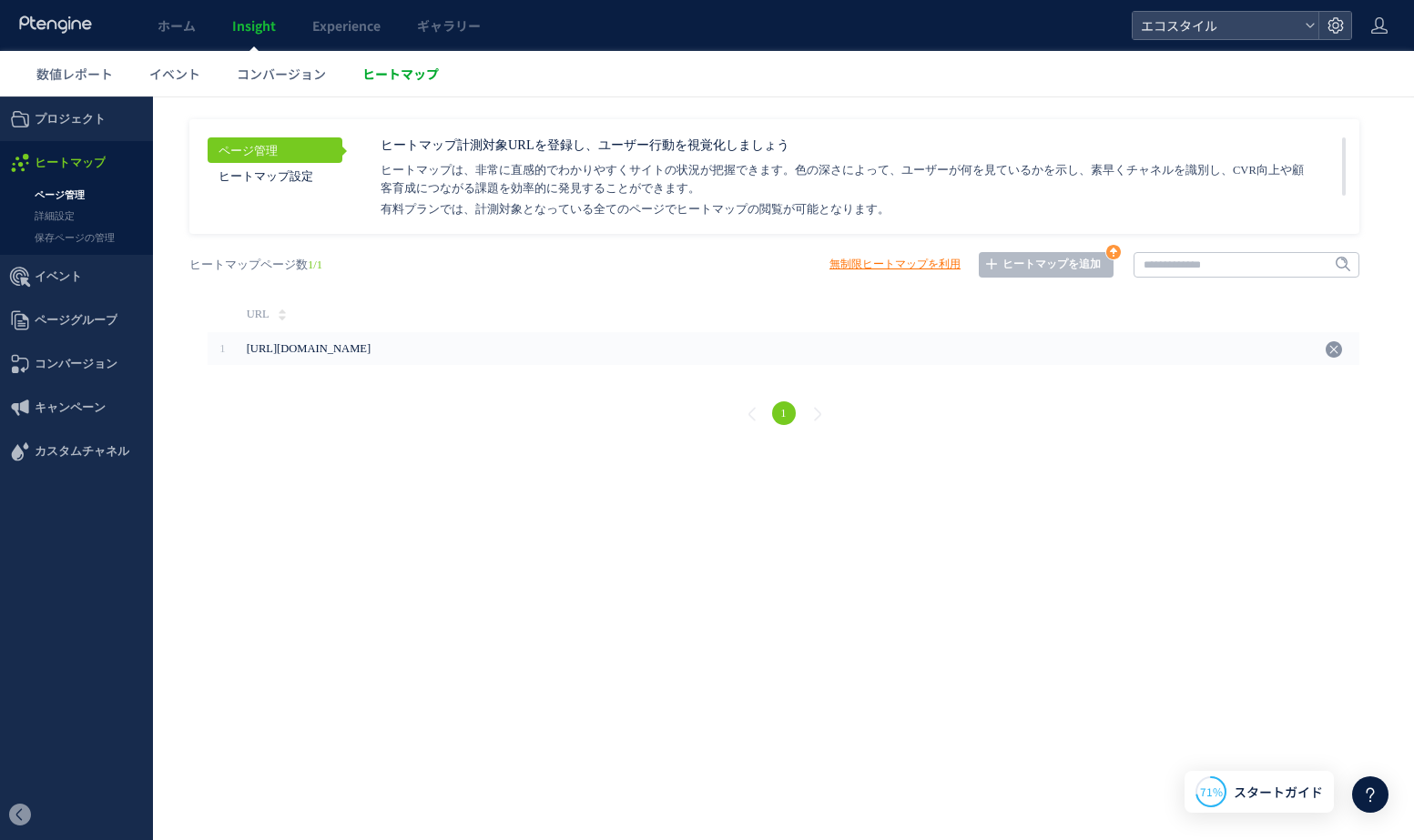 click on "ヒートマップ" at bounding box center [401, 74] 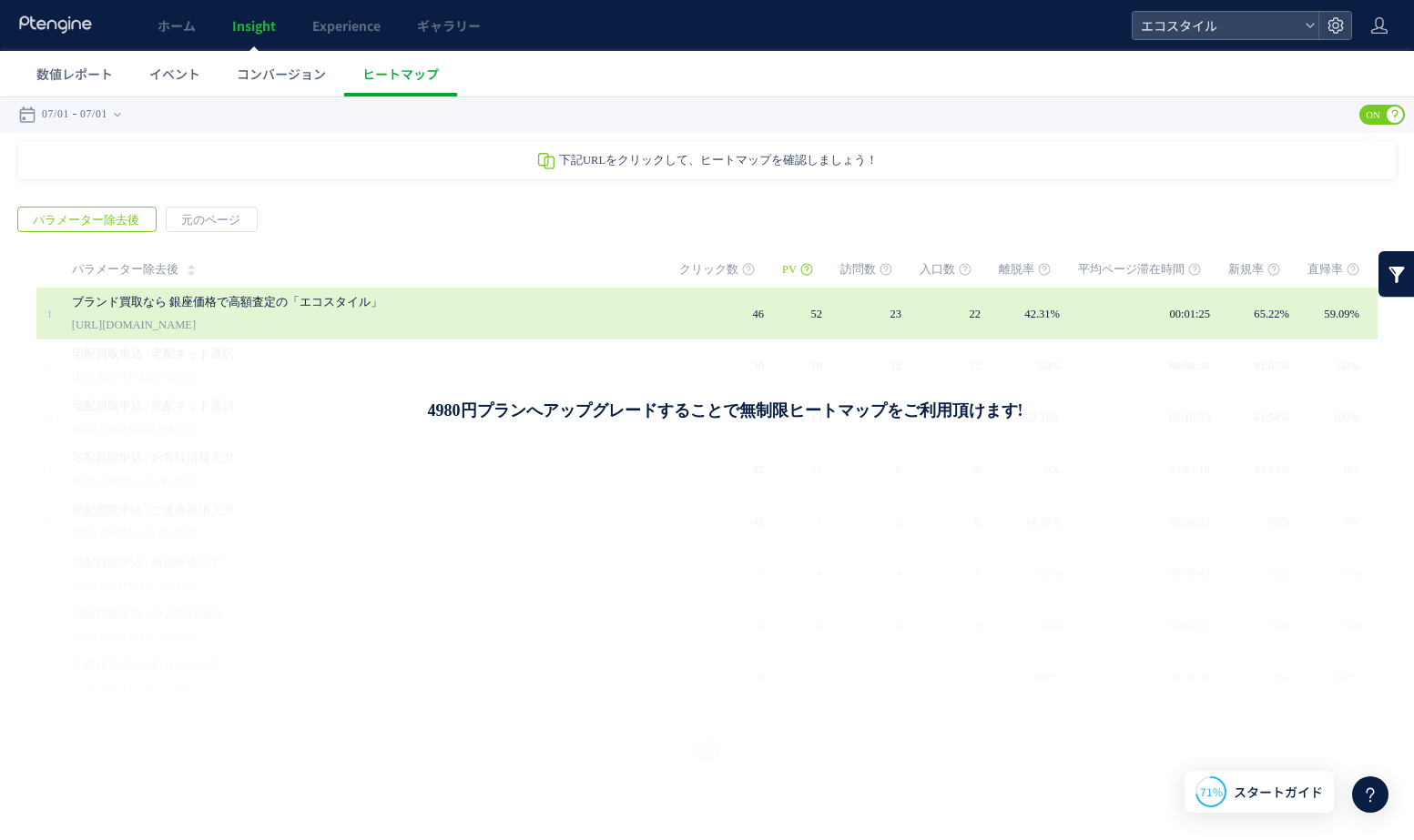 click on "ブランド買取なら 銀座価格で高額査定の「エコスタイル」" at bounding box center [341, 302] 